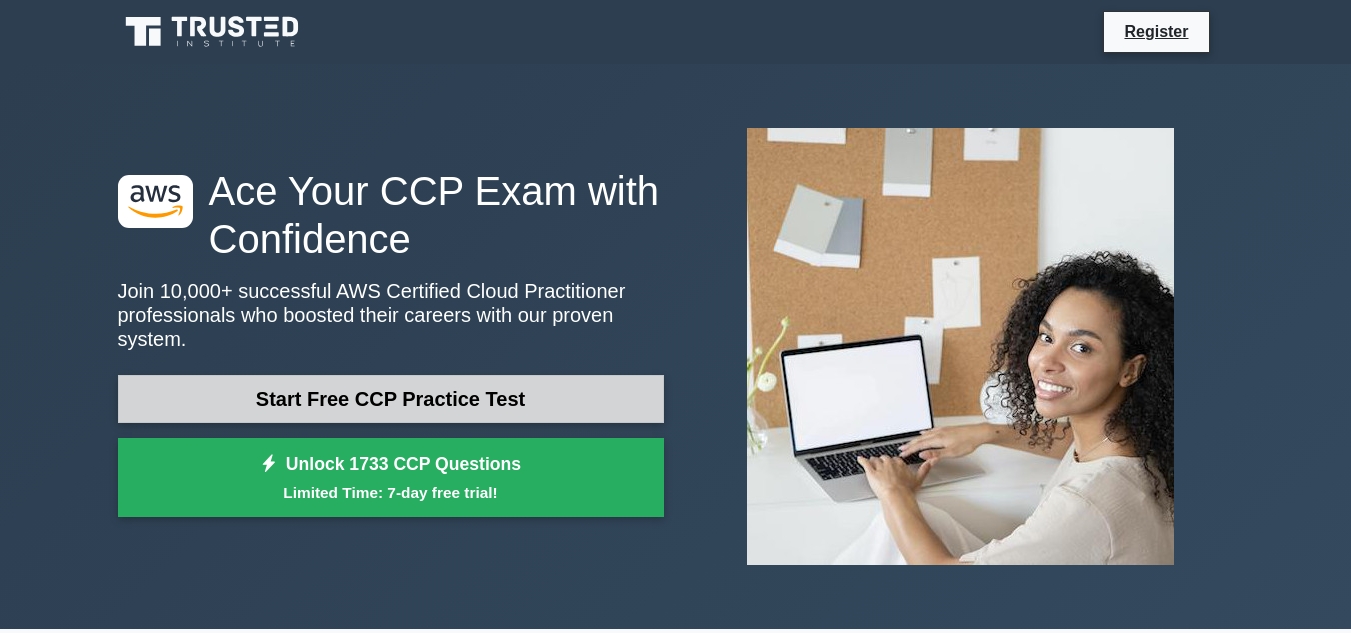 scroll, scrollTop: 0, scrollLeft: 0, axis: both 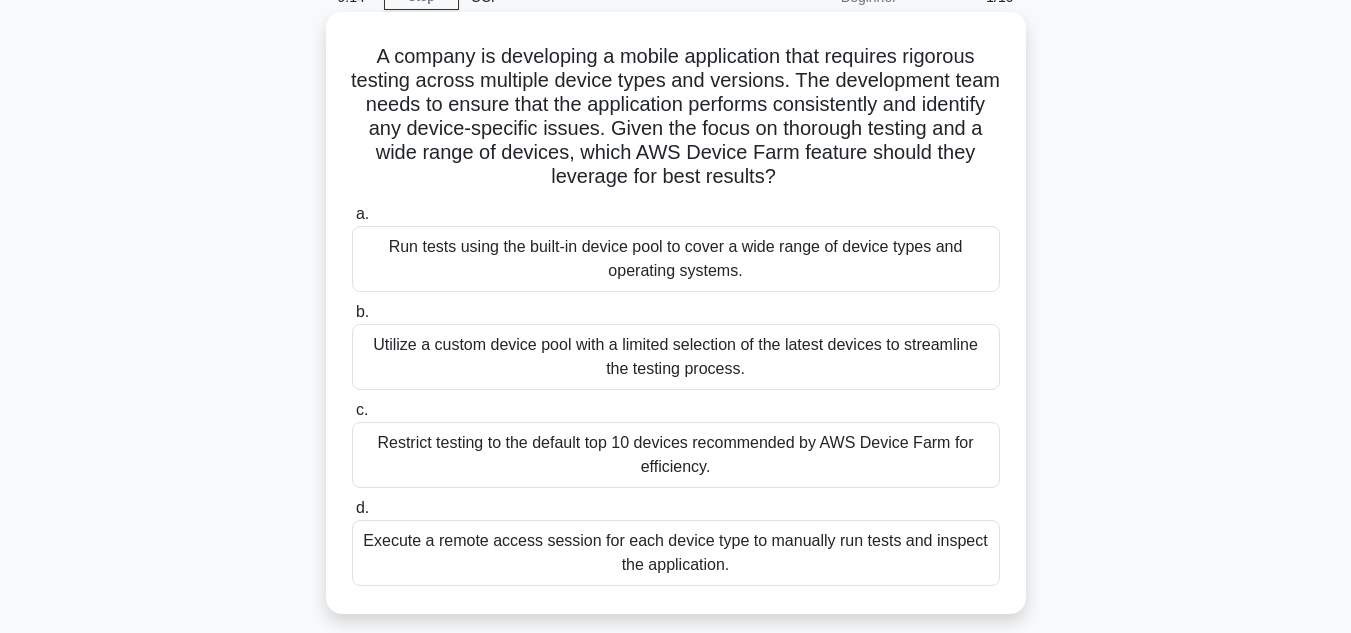 click on "Execute a remote access session for each device type to manually run tests and inspect the application." at bounding box center [676, 553] 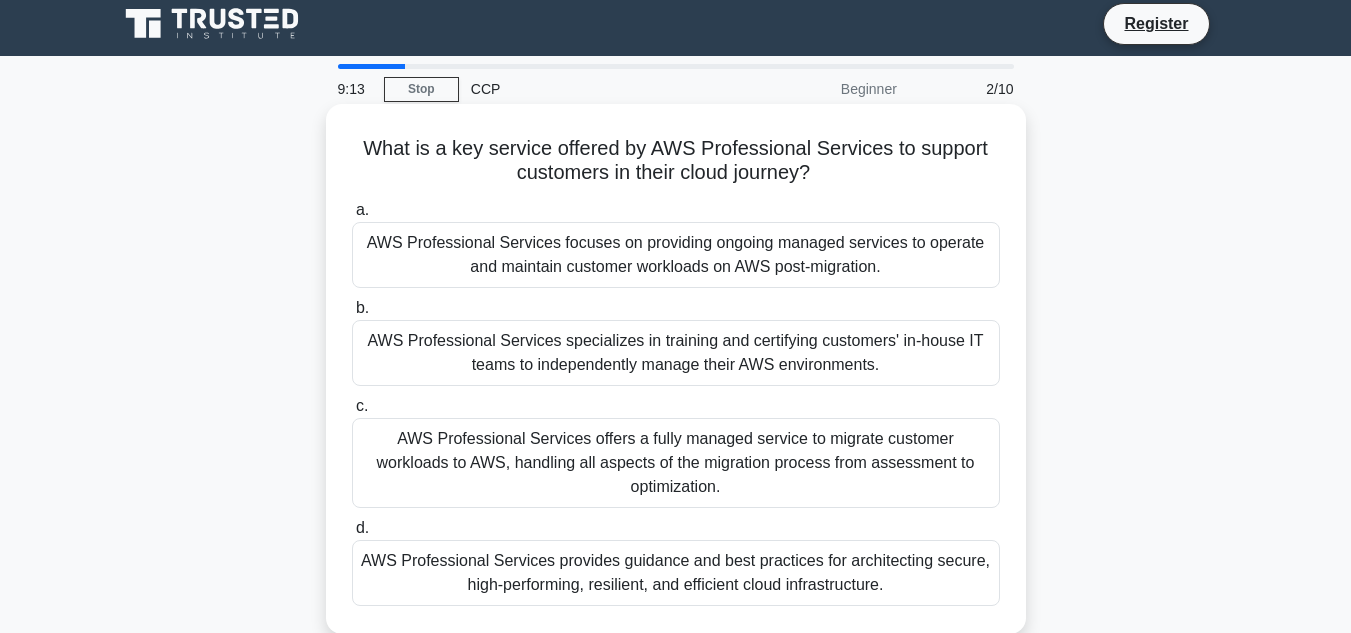 scroll, scrollTop: 0, scrollLeft: 0, axis: both 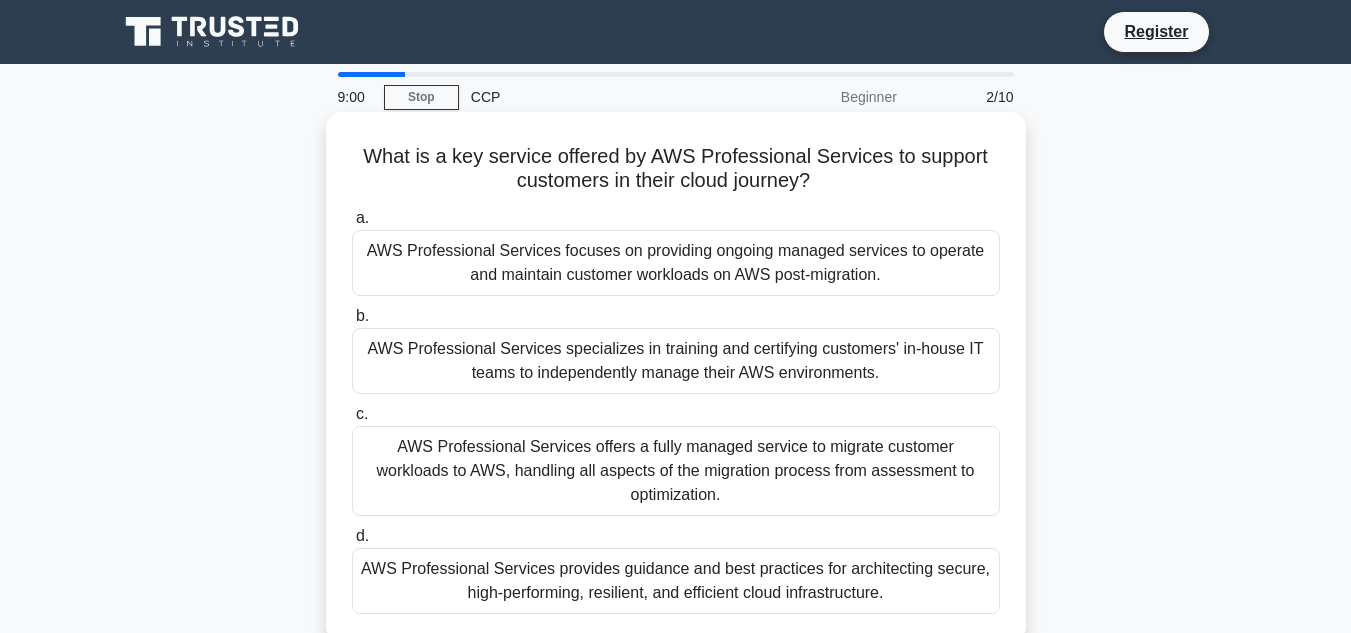 click on "AWS Professional Services specializes in training and certifying customers' in-house IT teams to independently manage their AWS environments." at bounding box center [676, 361] 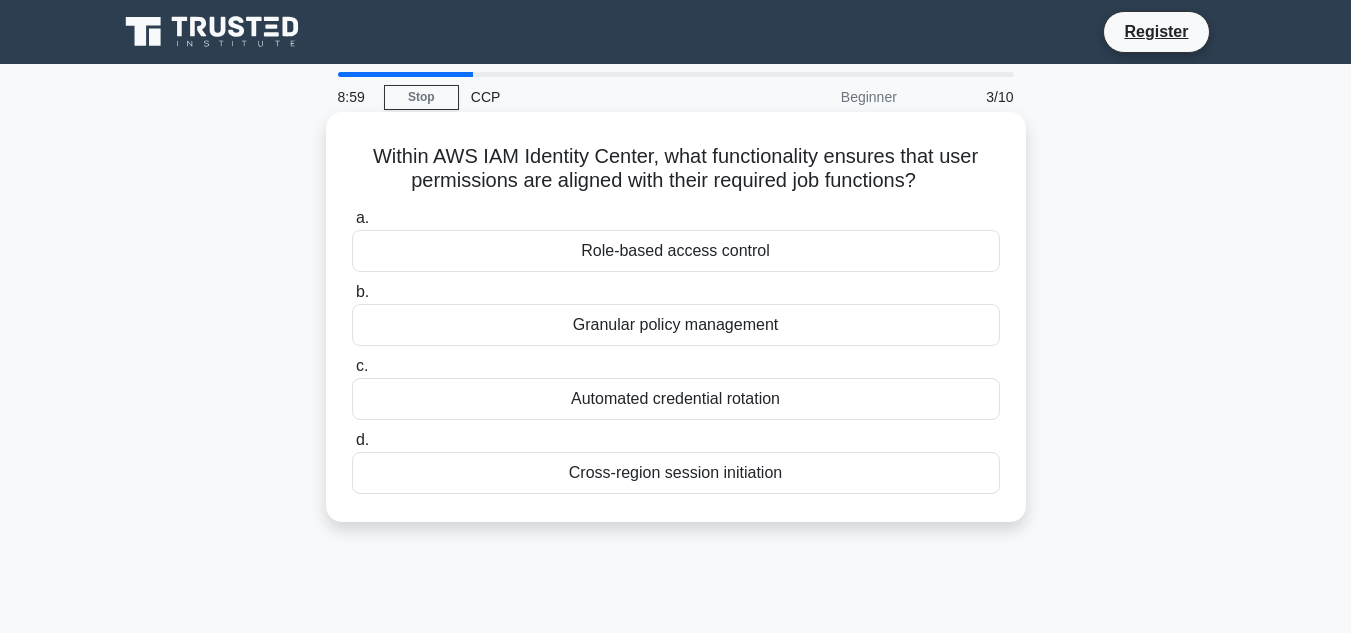 click on "Automated credential rotation" at bounding box center [676, 399] 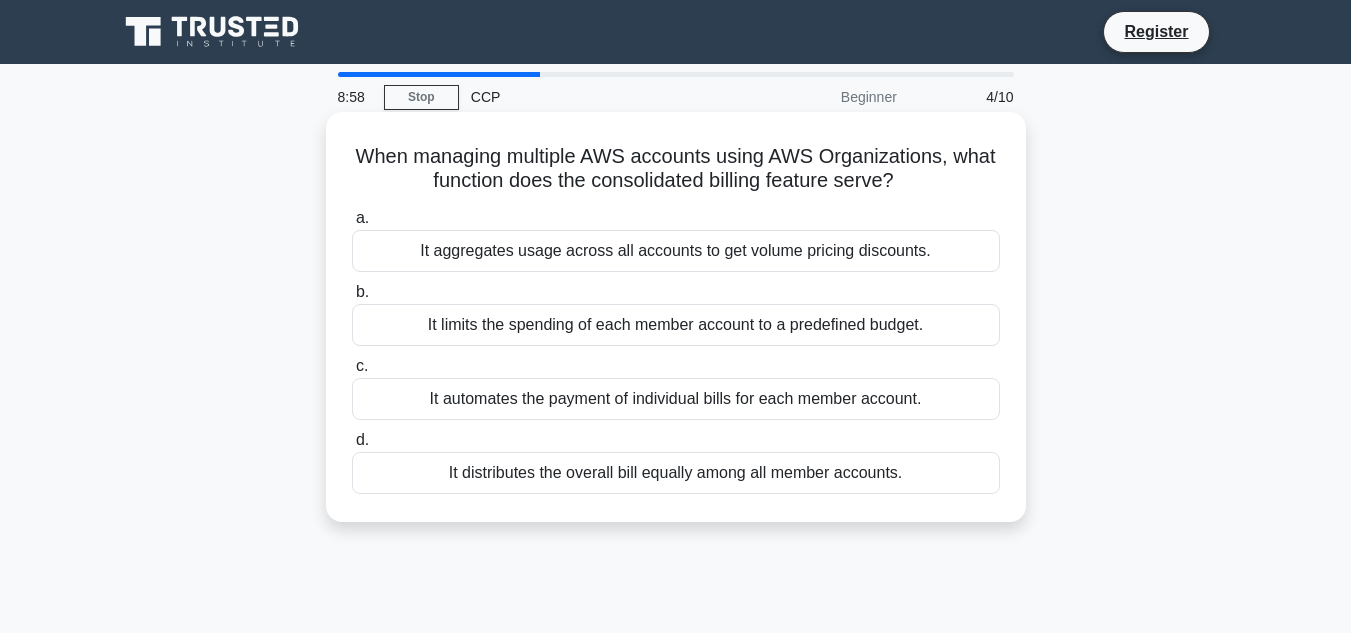 click on "It aggregates usage across all accounts to get volume pricing discounts." at bounding box center (676, 251) 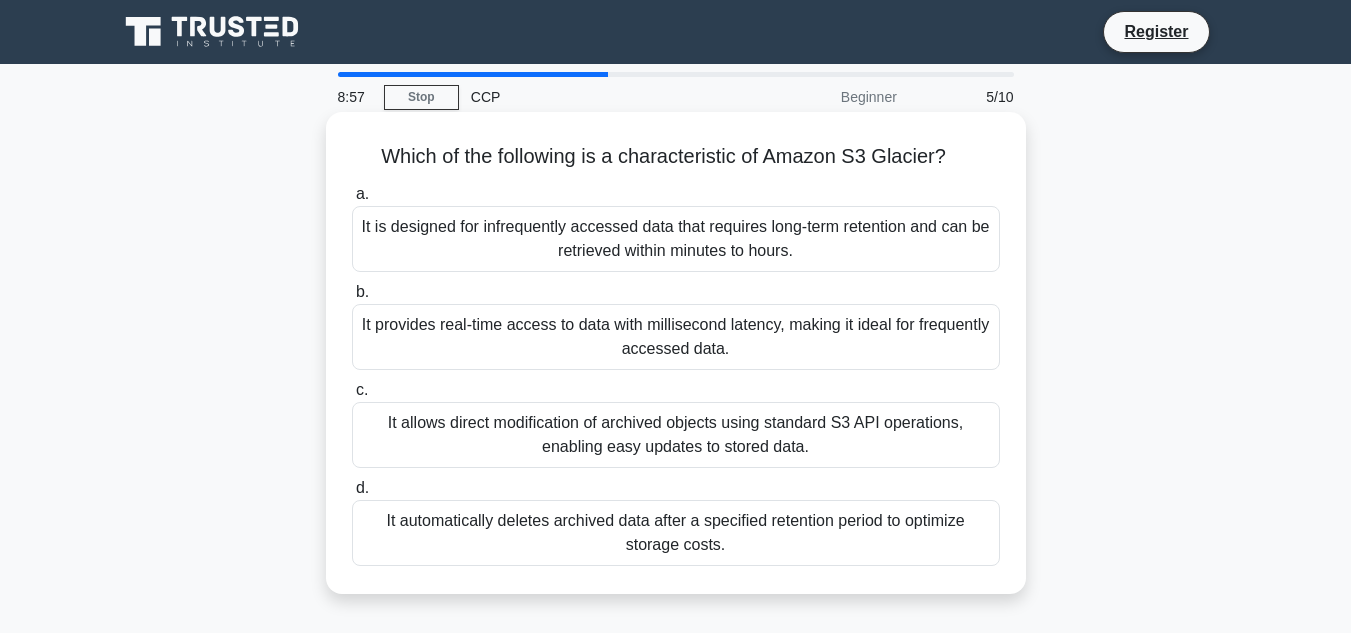 click on "It provides real-time access to data with millisecond latency, making it ideal for frequently accessed data." at bounding box center [676, 337] 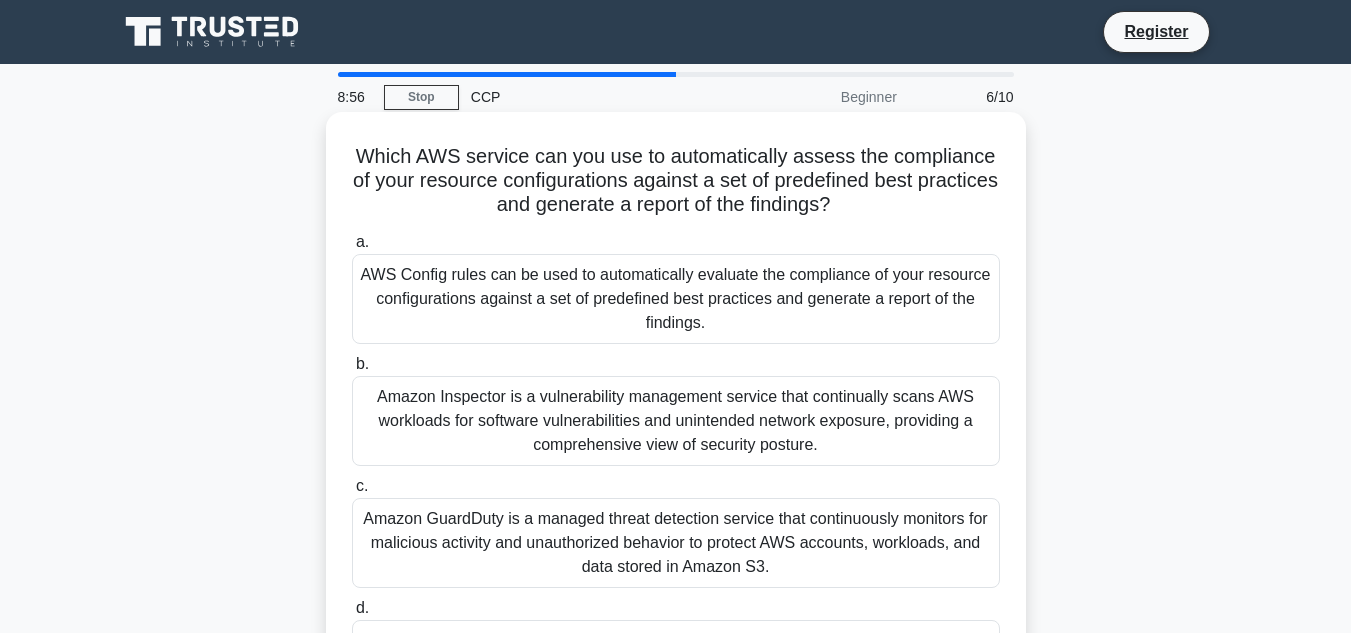 click on "Amazon GuardDuty is a managed threat detection service that continuously monitors for malicious activity and unauthorized behavior to protect AWS accounts, workloads, and data stored in Amazon S3." at bounding box center (676, 543) 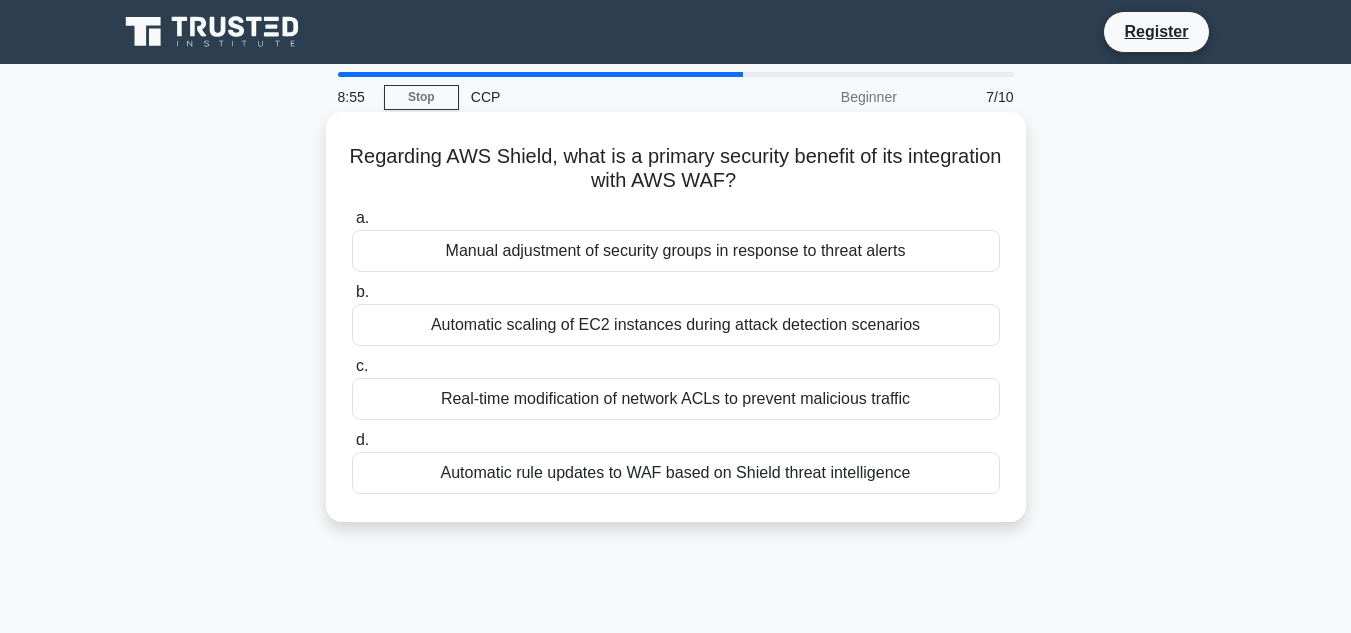 click on "Automatic rule updates to WAF based on Shield threat intelligence" at bounding box center [676, 473] 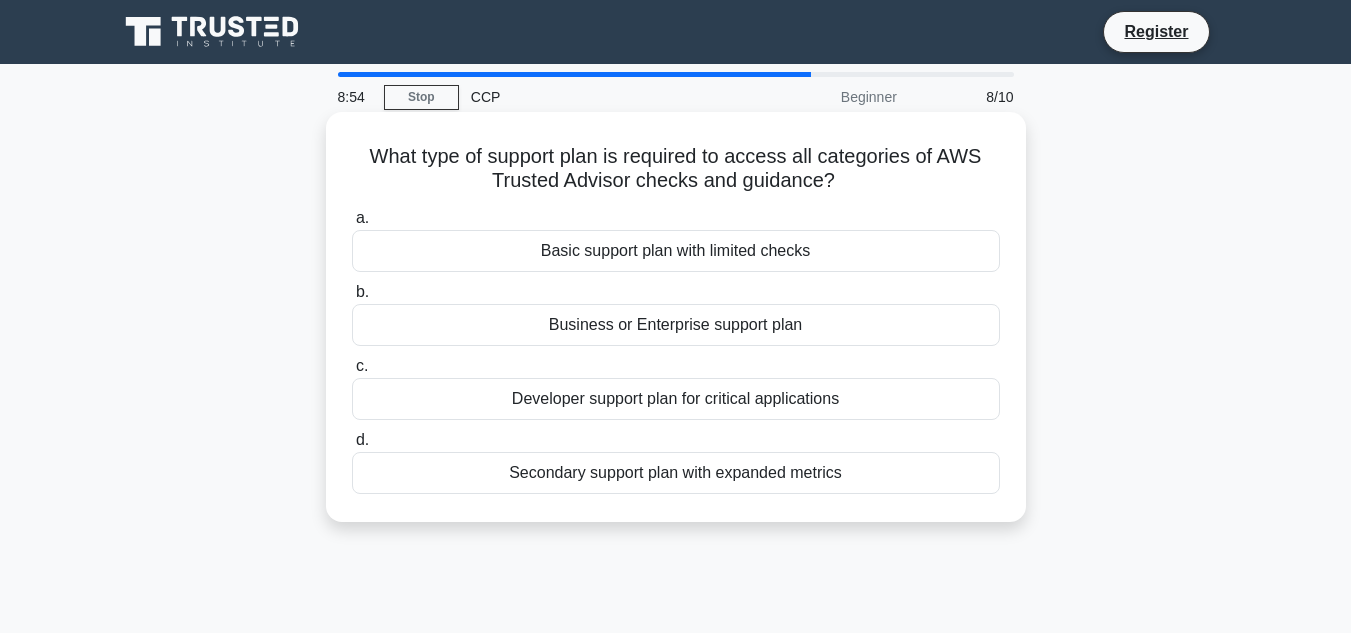 click on "Business or Enterprise support plan" at bounding box center (676, 325) 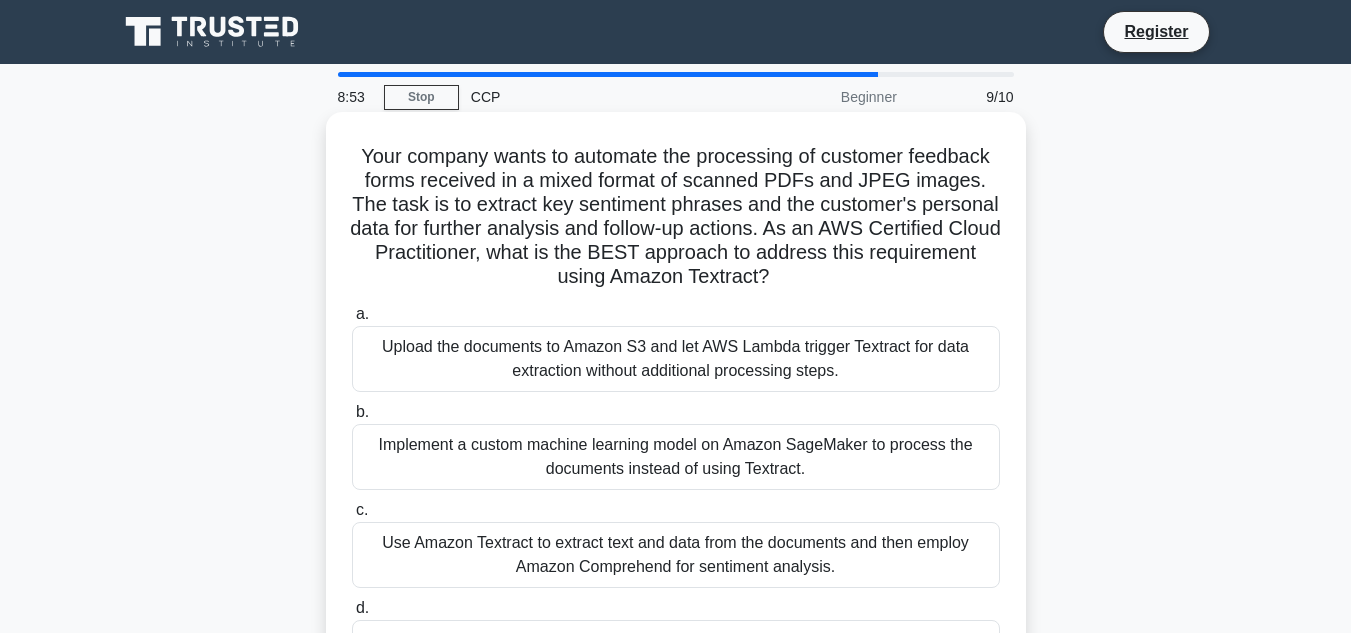 click on "Upload the documents to Amazon S3 and let AWS Lambda trigger Textract for data extraction without additional processing steps." at bounding box center (676, 359) 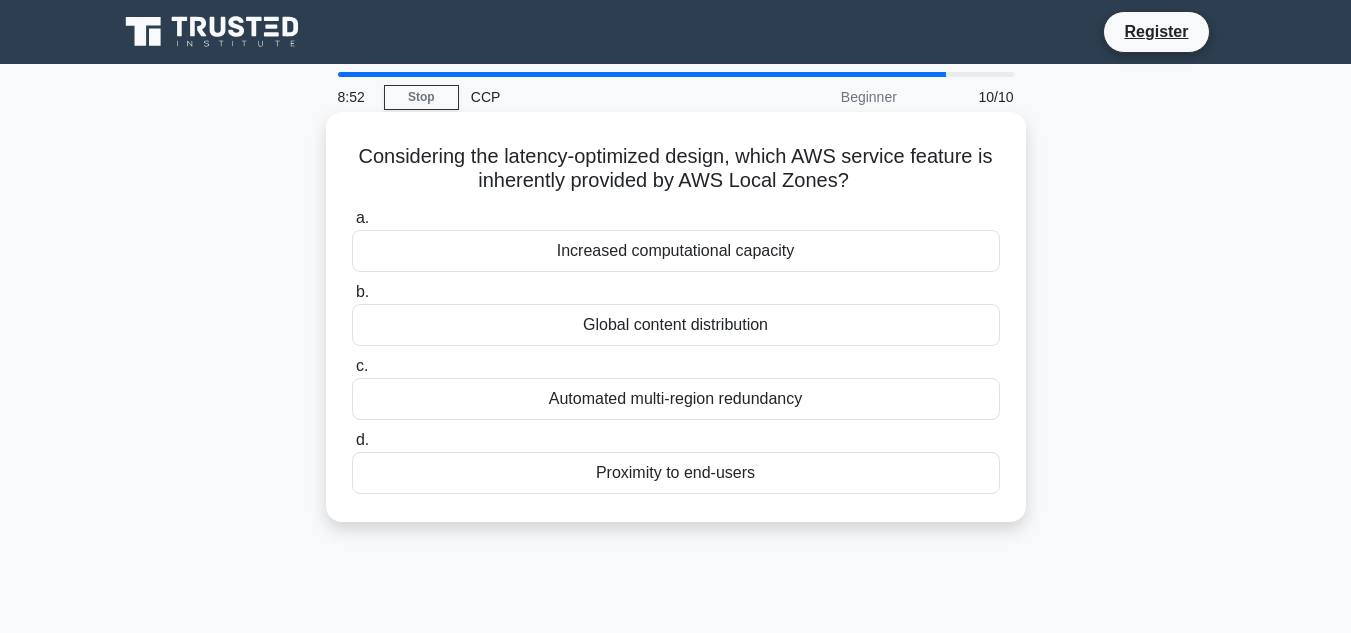 click on "Automated multi-region redundancy" at bounding box center (676, 399) 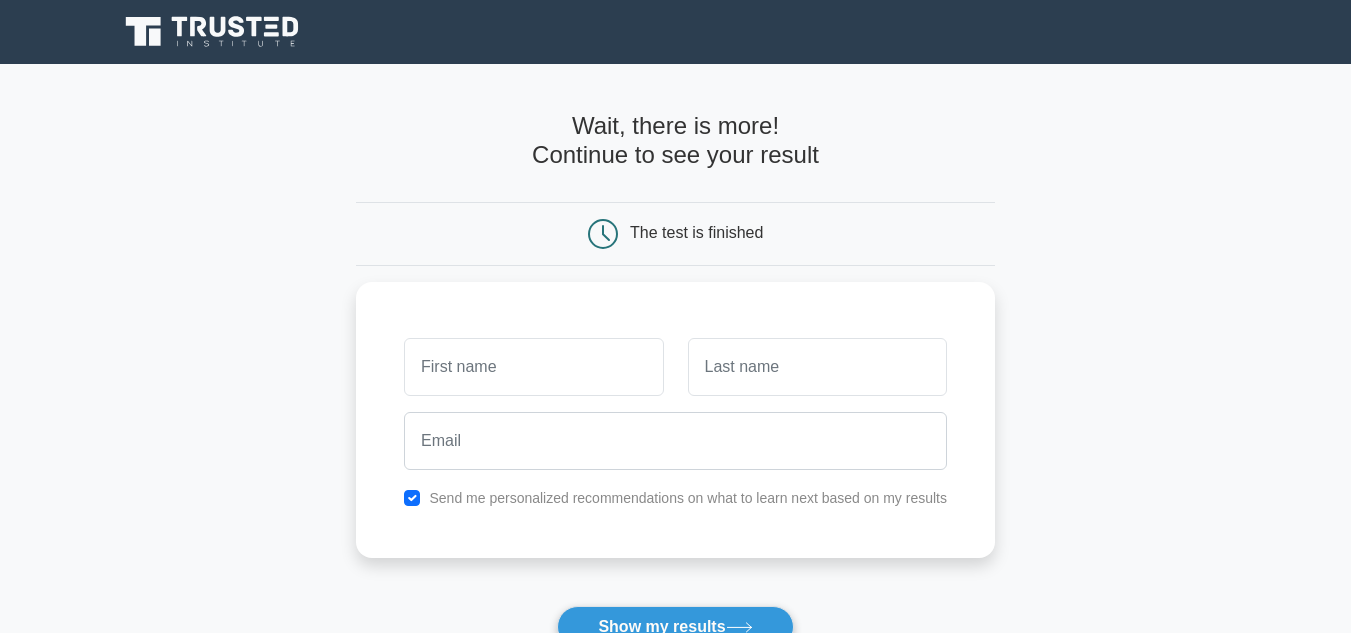 scroll, scrollTop: 0, scrollLeft: 0, axis: both 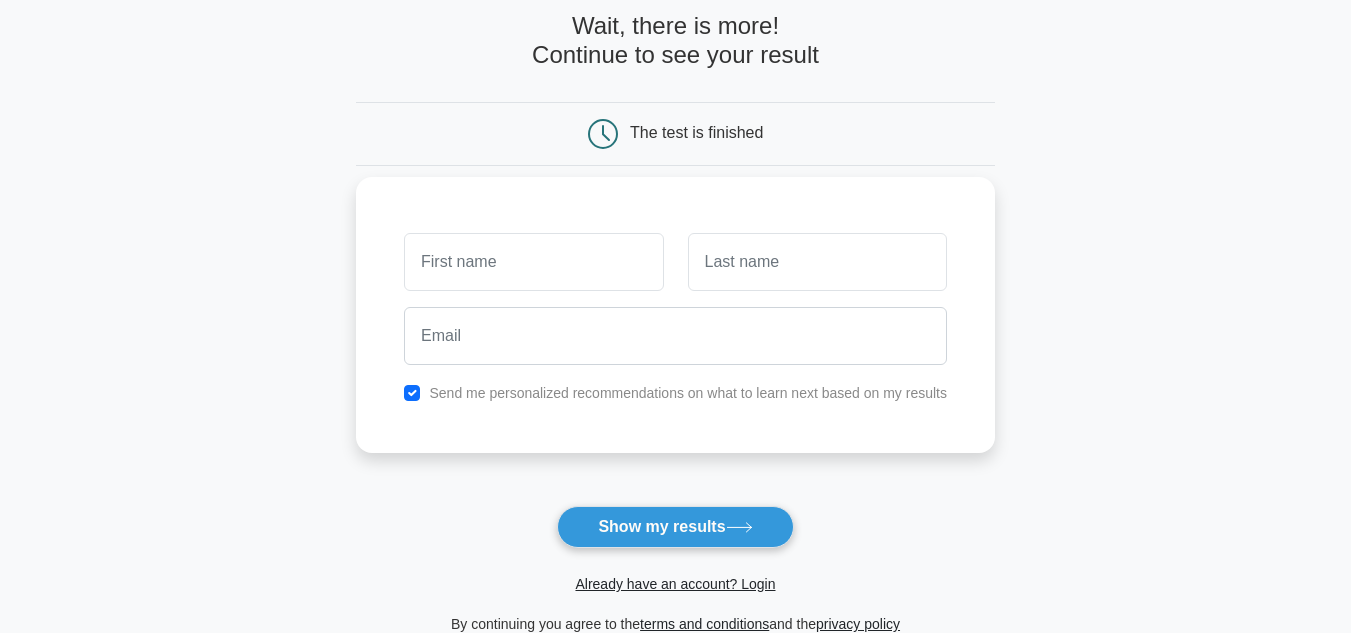 click at bounding box center [533, 262] 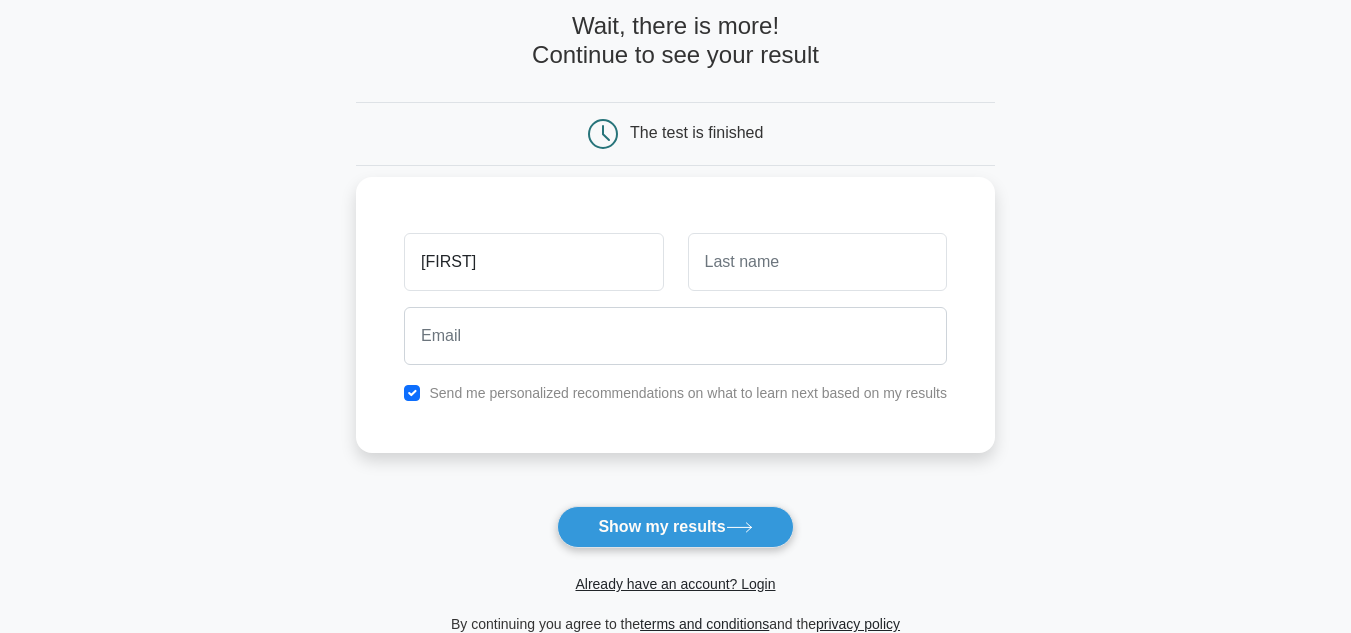 type on "gokul" 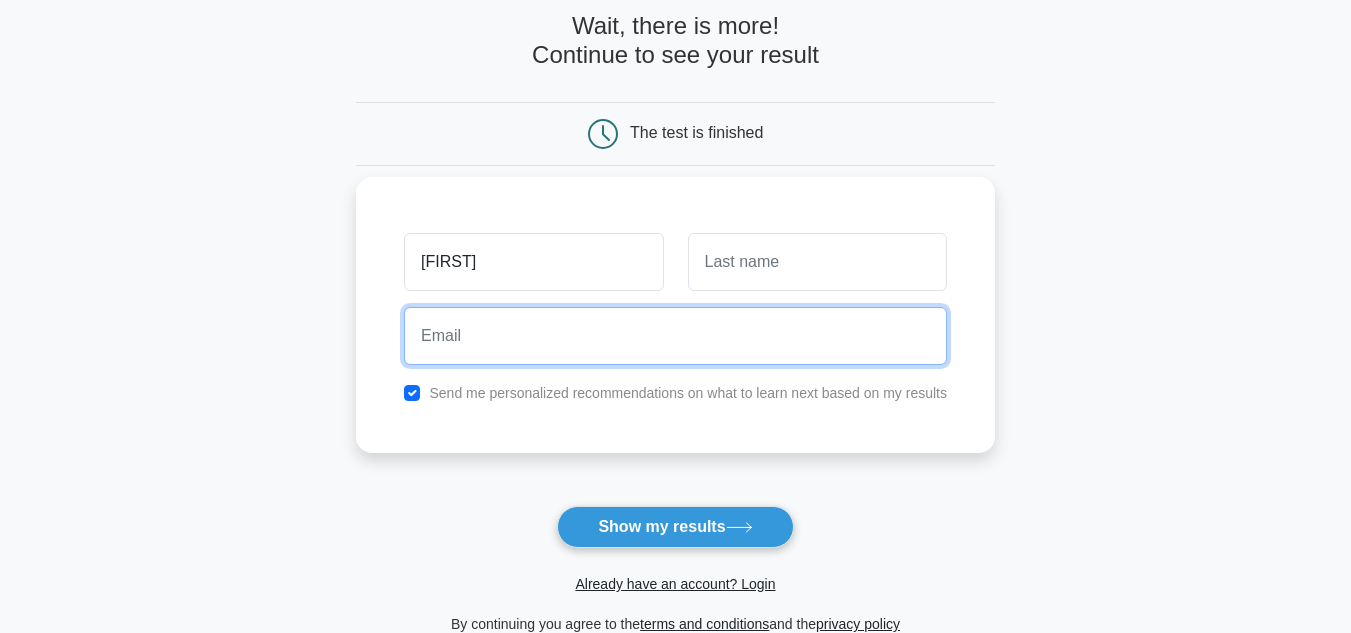 click at bounding box center (675, 336) 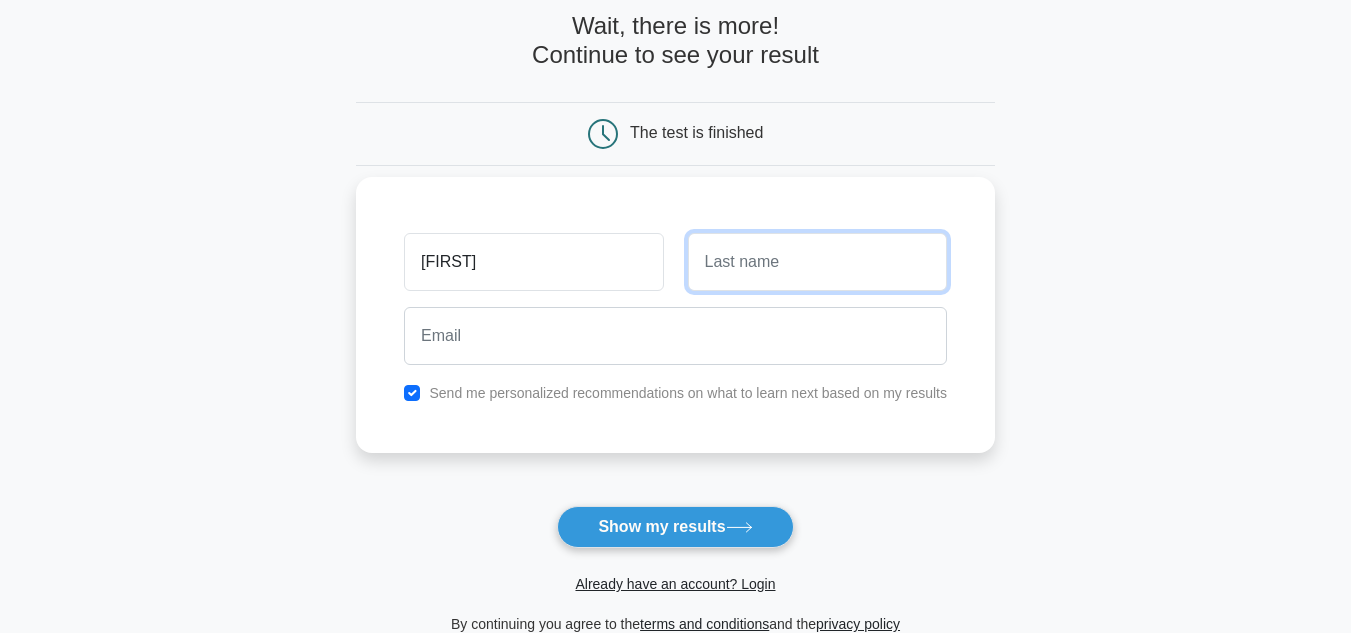 click at bounding box center [817, 262] 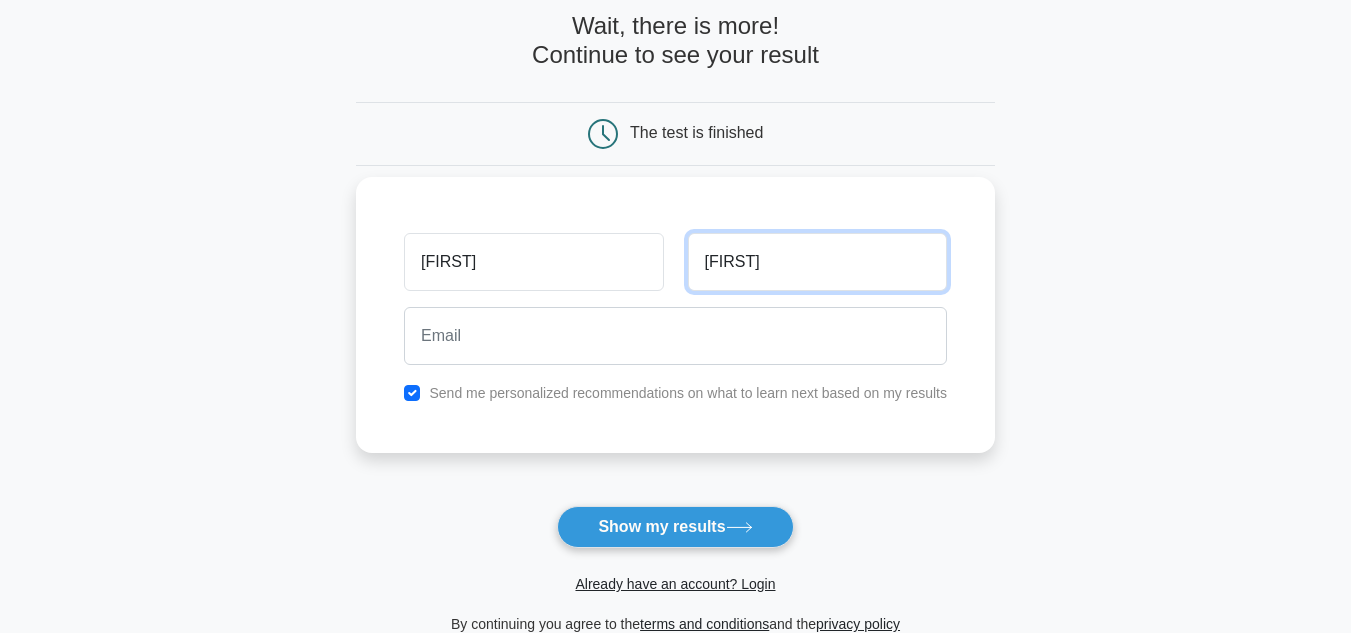 type on "parhad" 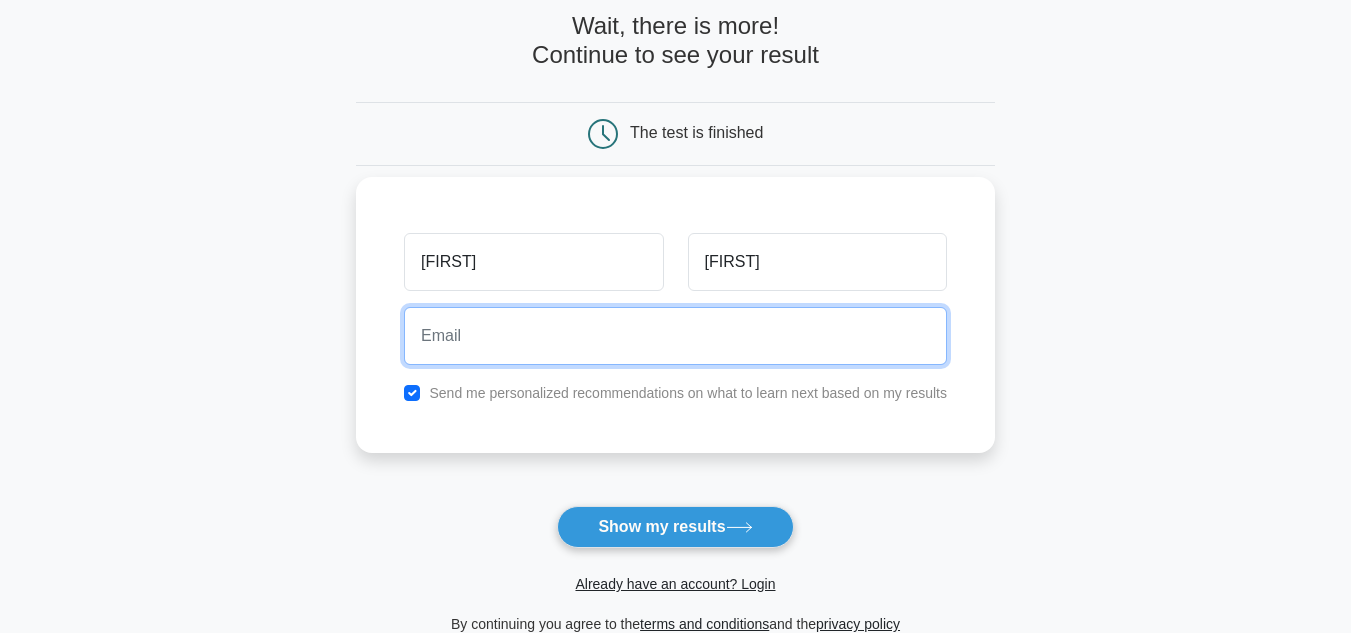 click at bounding box center (675, 336) 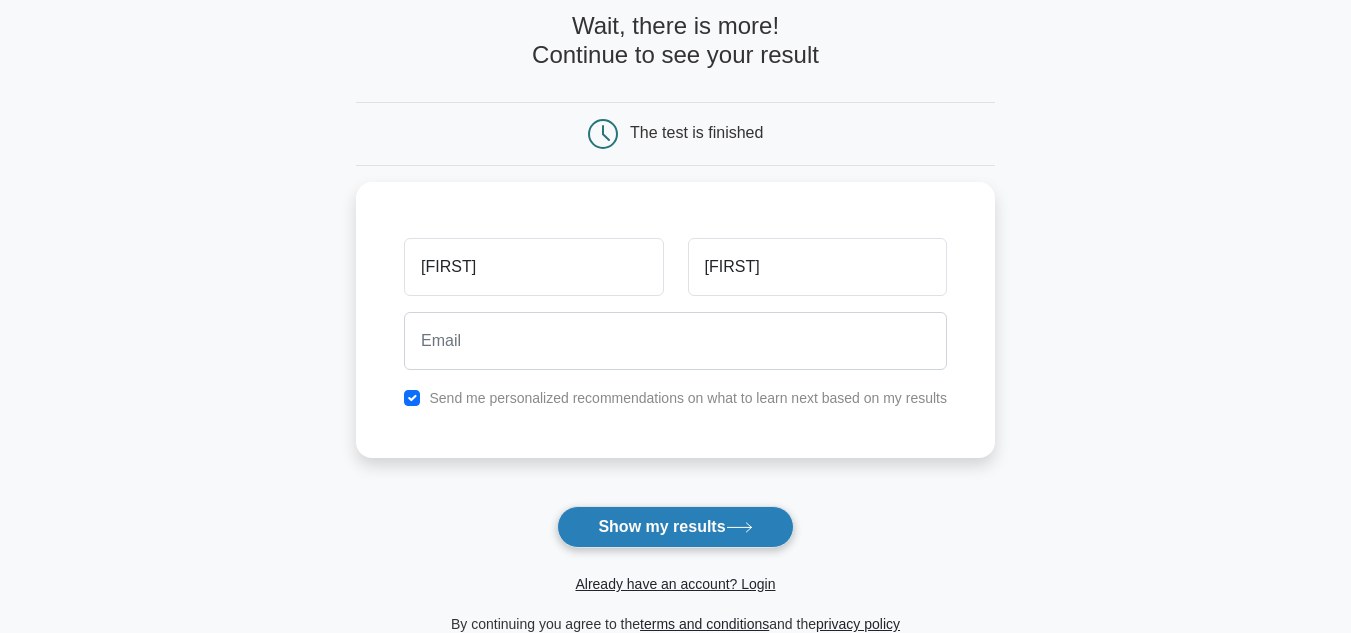 click on "Show my results" at bounding box center [675, 527] 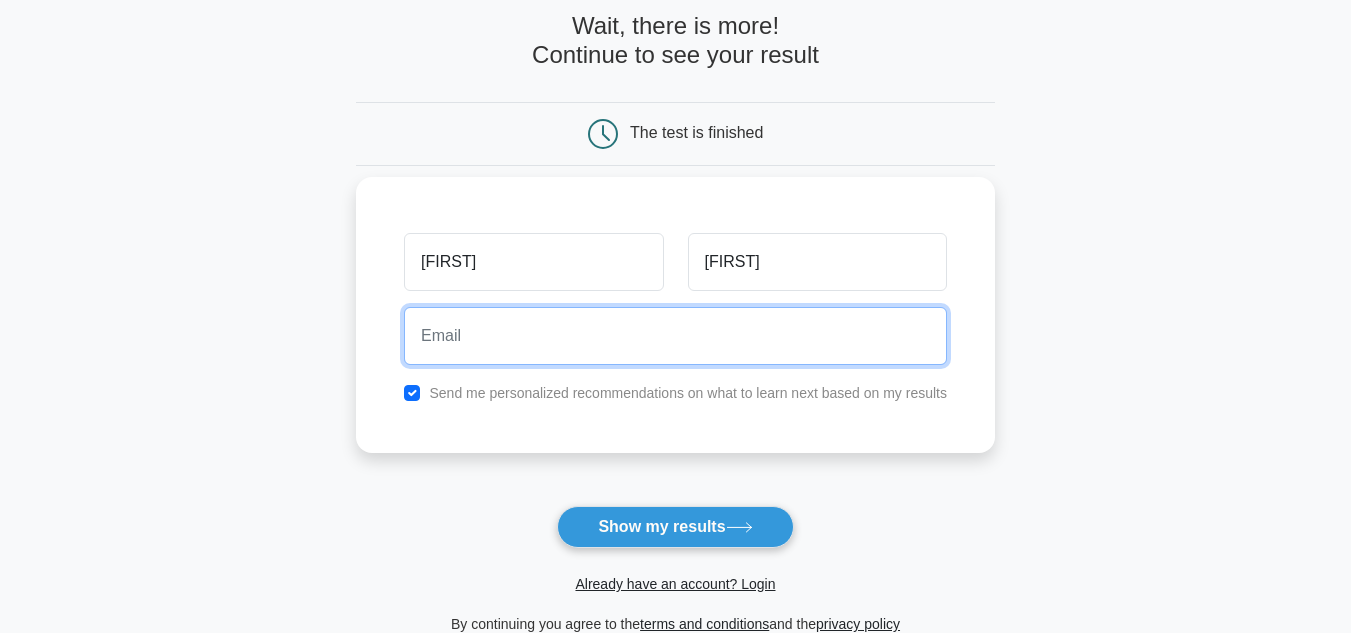 click at bounding box center [675, 336] 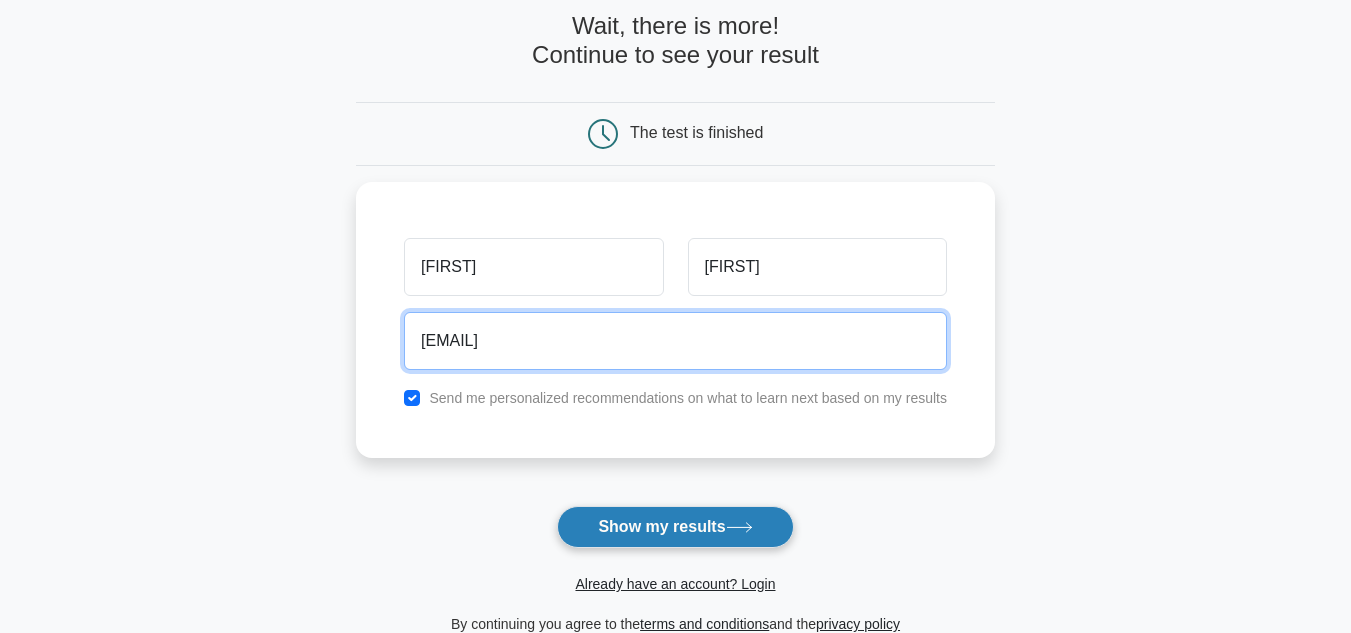 type on "aaaa@gmail.com" 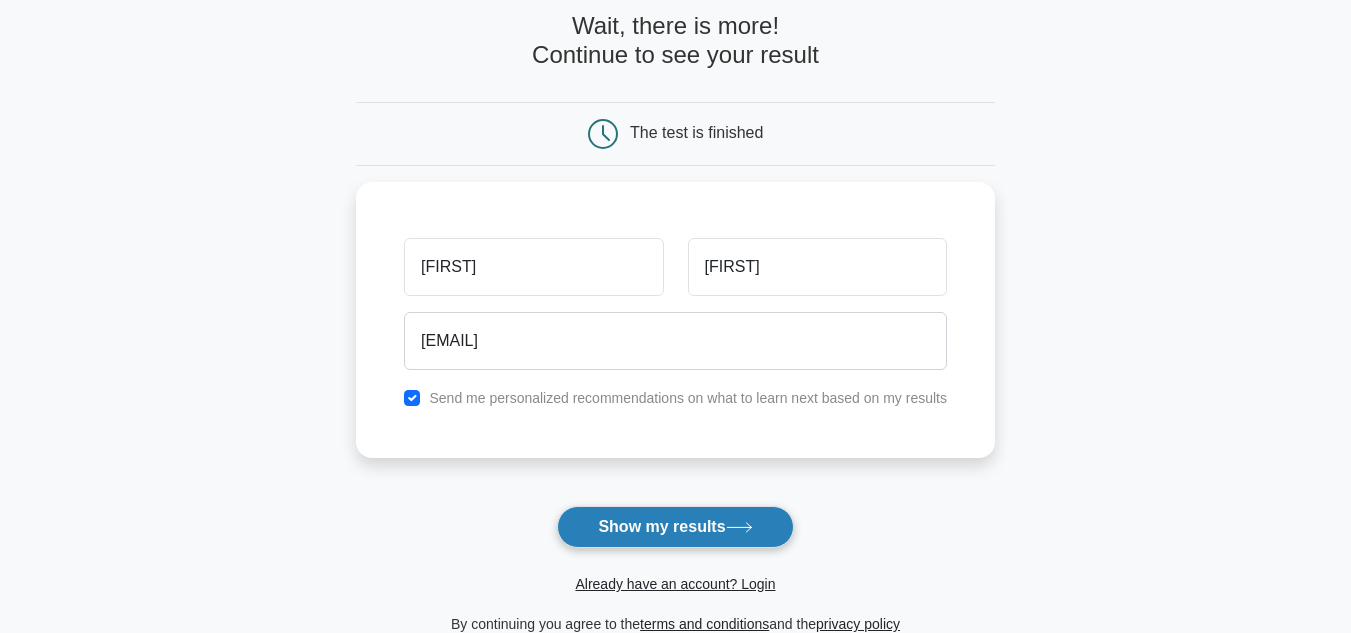click on "Show my results" at bounding box center (675, 527) 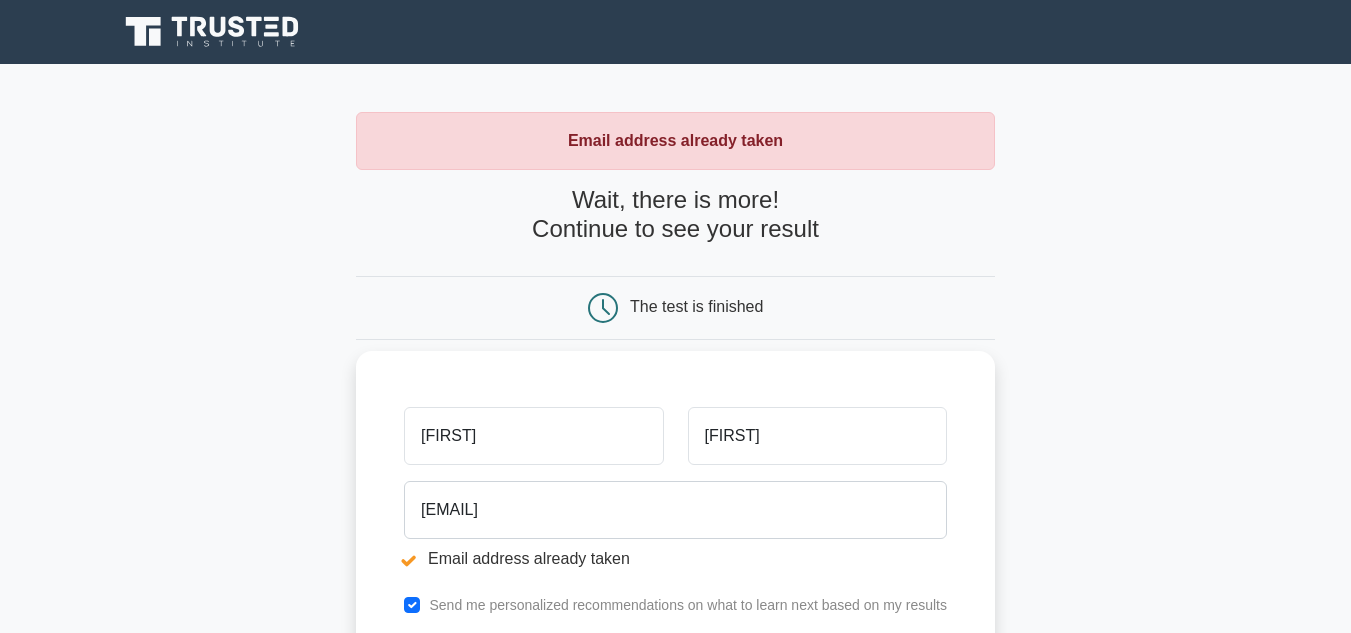 scroll, scrollTop: 0, scrollLeft: 0, axis: both 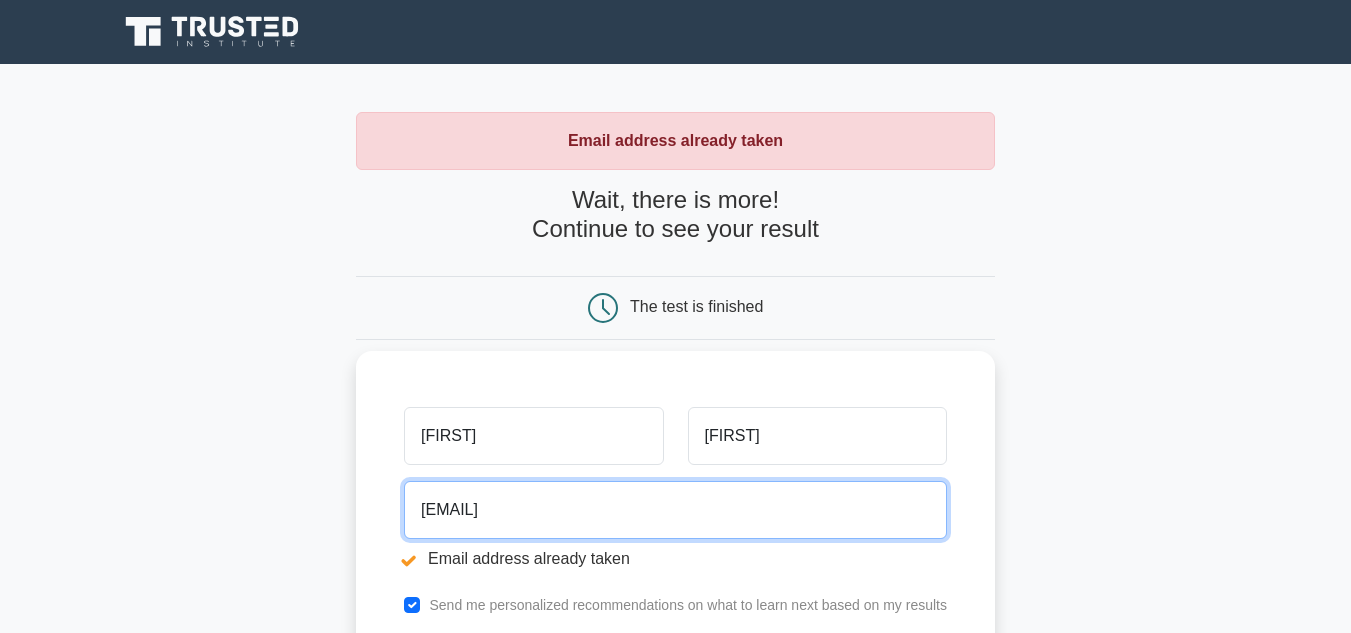 click on "aaaa@gmail.com" at bounding box center [675, 510] 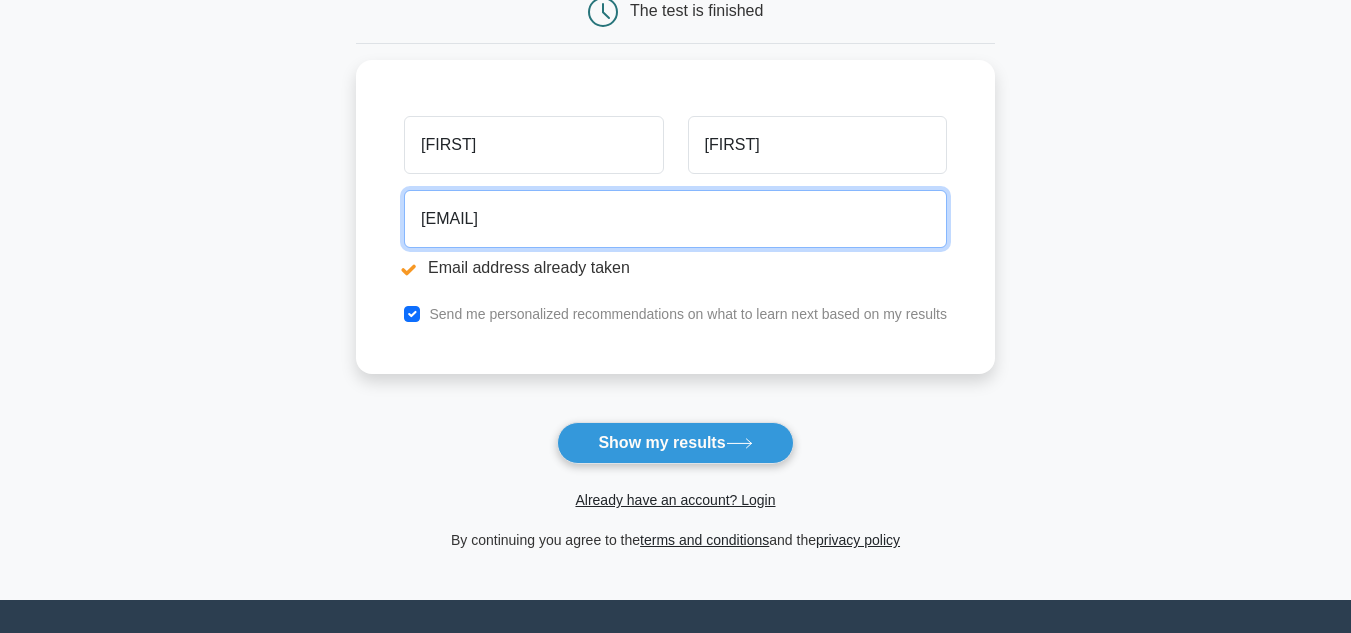 scroll, scrollTop: 300, scrollLeft: 0, axis: vertical 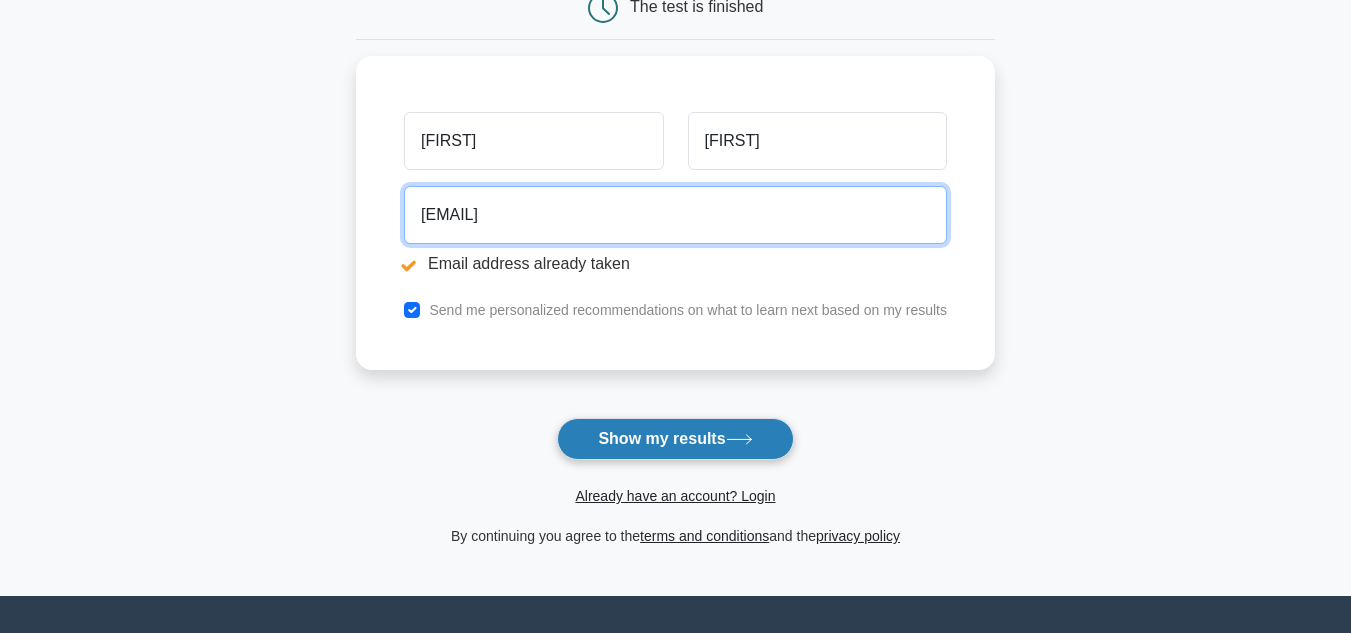type on "aaauua@gmail.com" 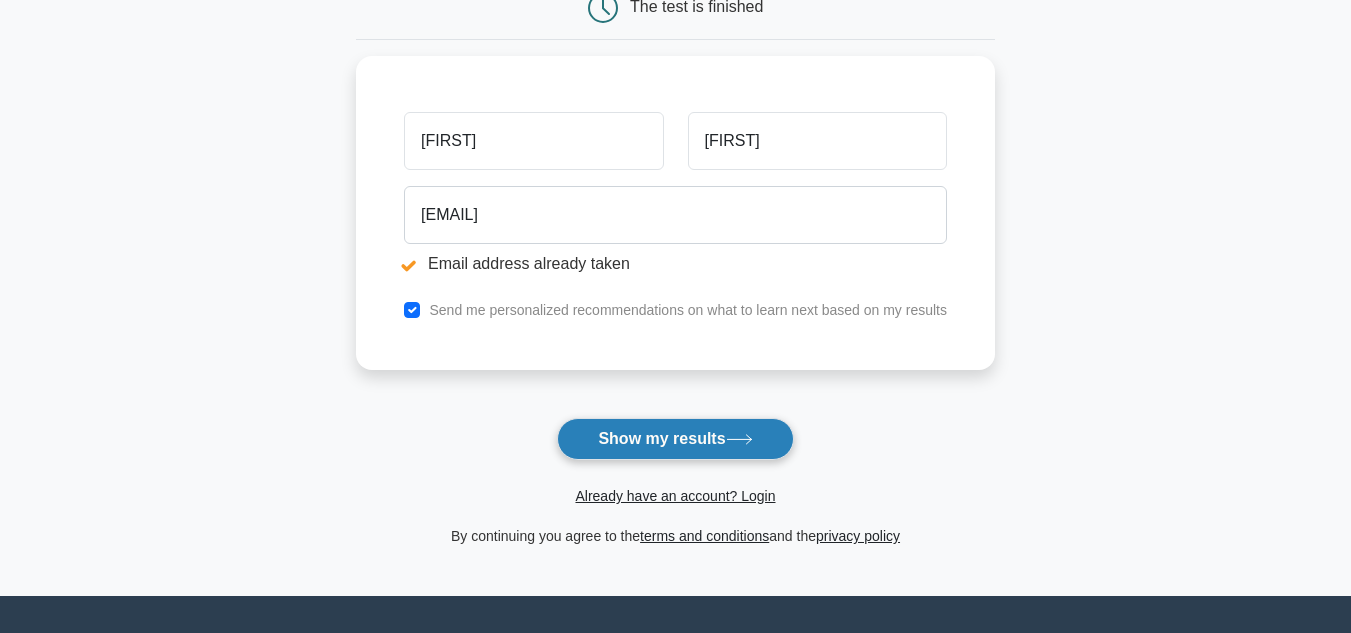click on "Show my results" at bounding box center [675, 439] 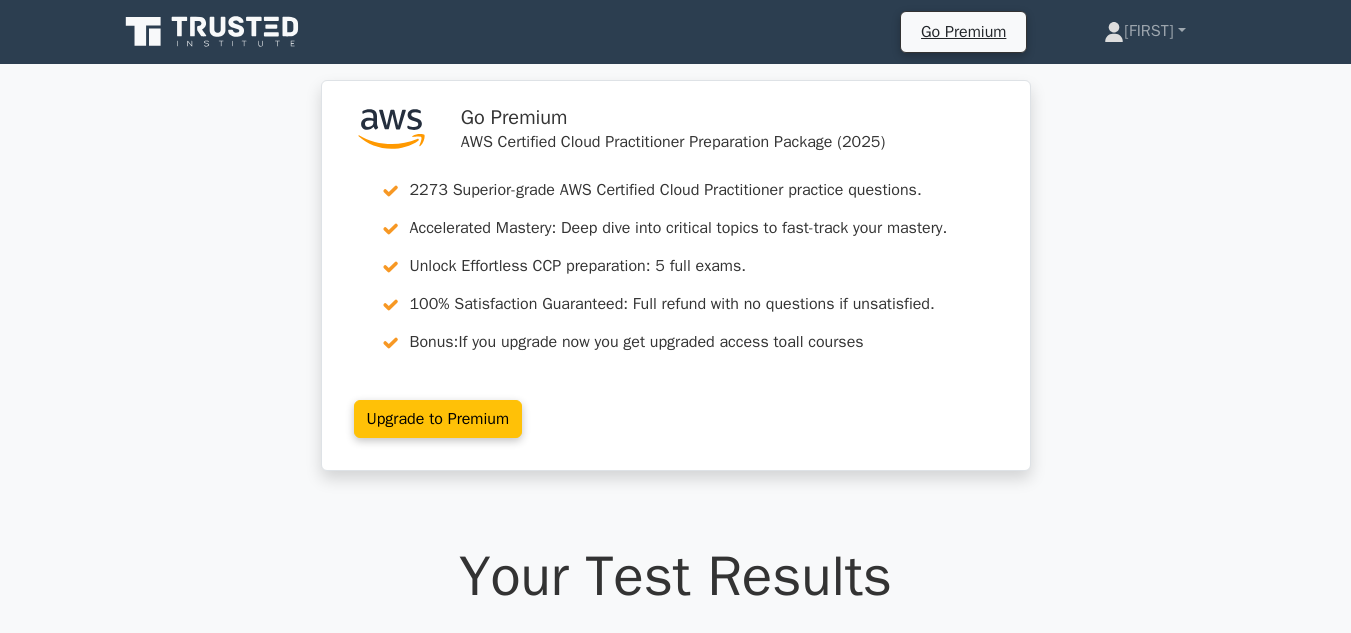 scroll, scrollTop: 0, scrollLeft: 0, axis: both 